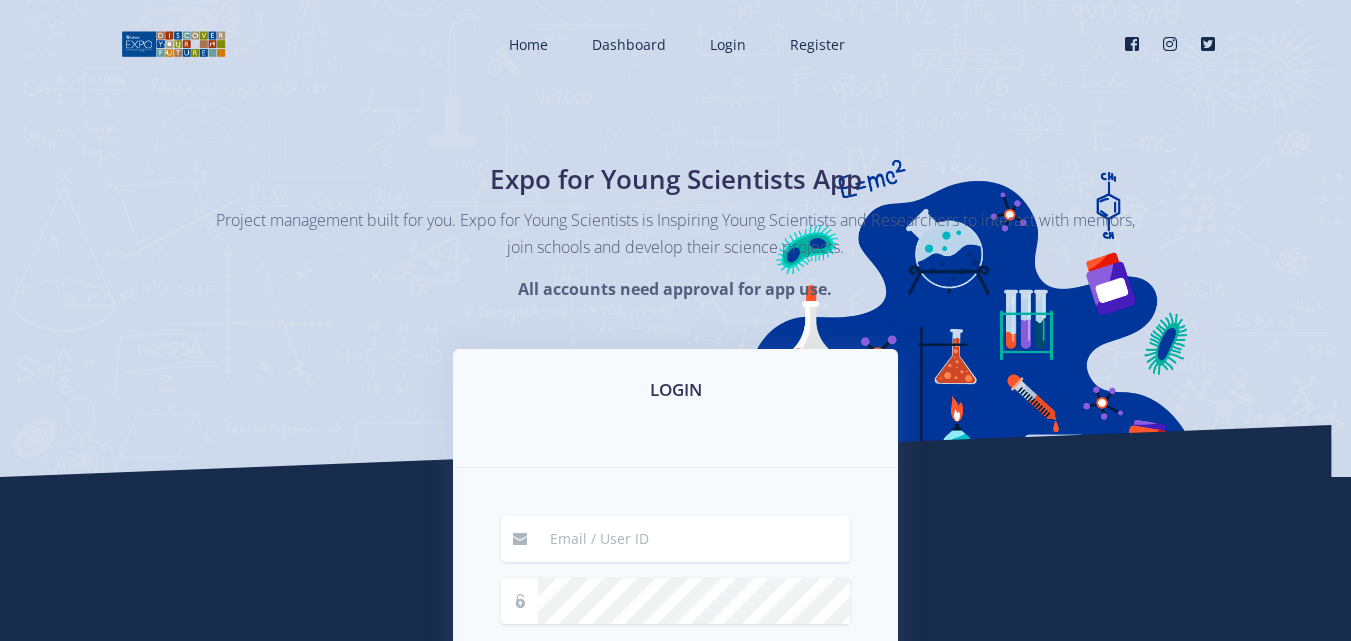 scroll, scrollTop: 336, scrollLeft: 0, axis: vertical 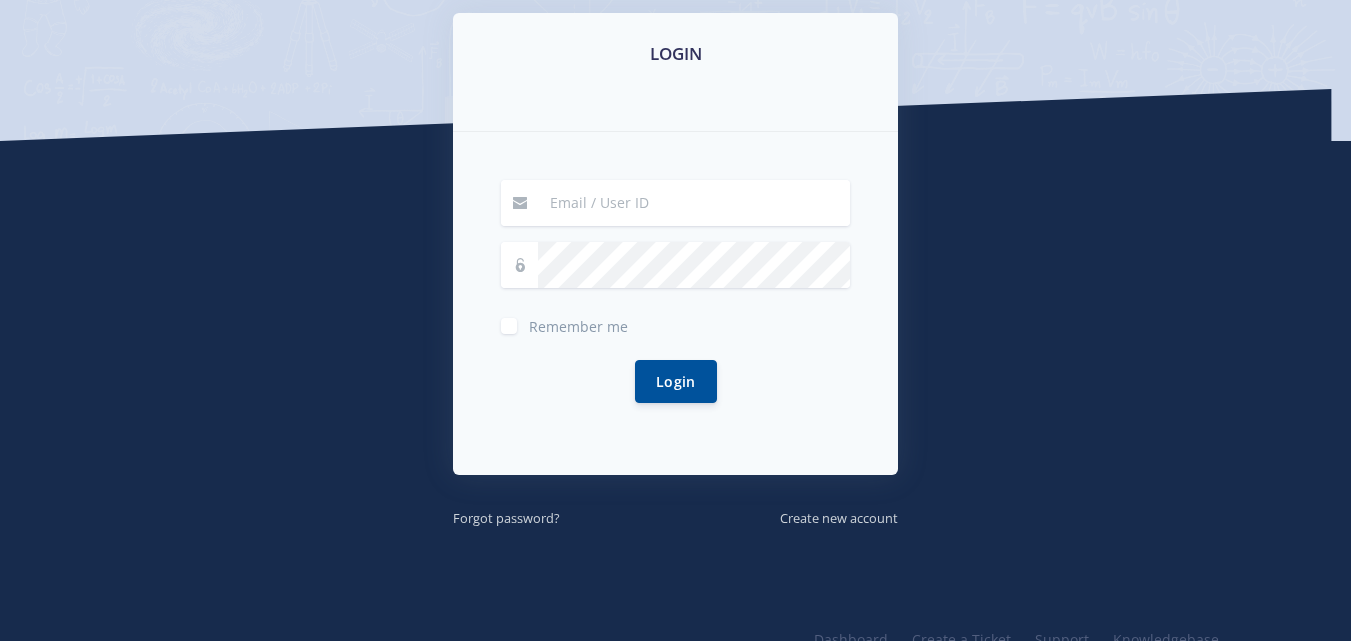 type on "[EMAIL_ADDRESS][PERSON_NAME][DOMAIN_NAME]" 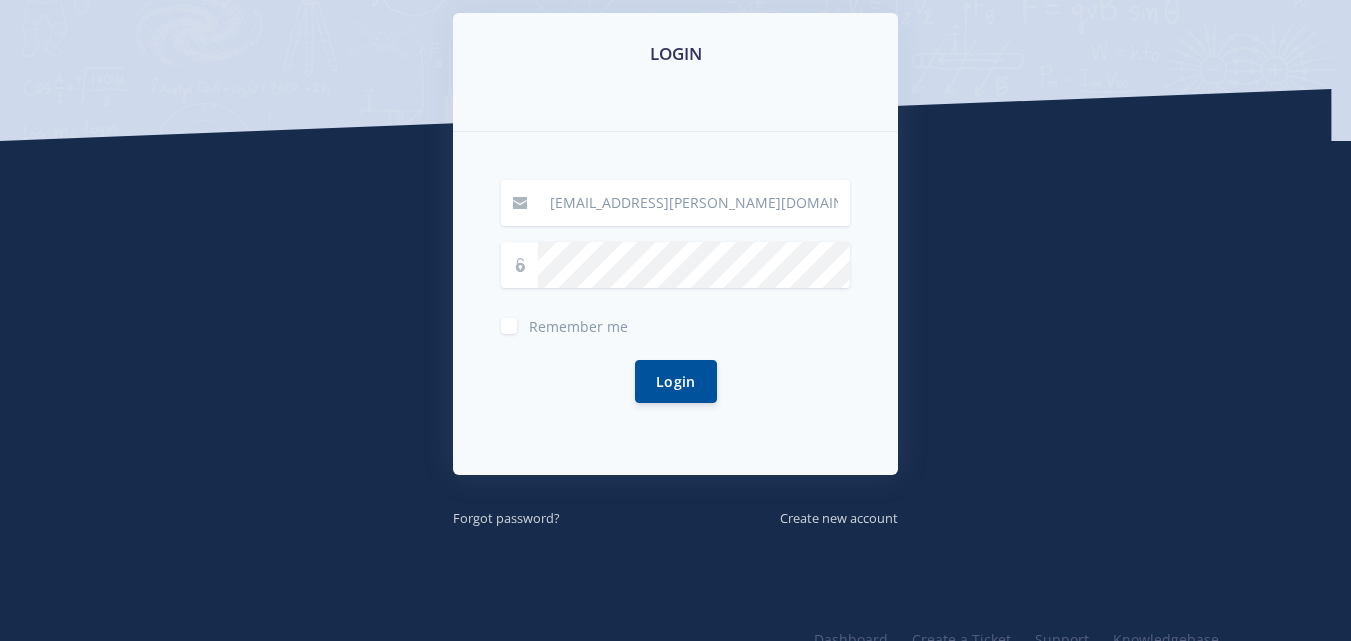 click on "Remember me" at bounding box center [578, 322] 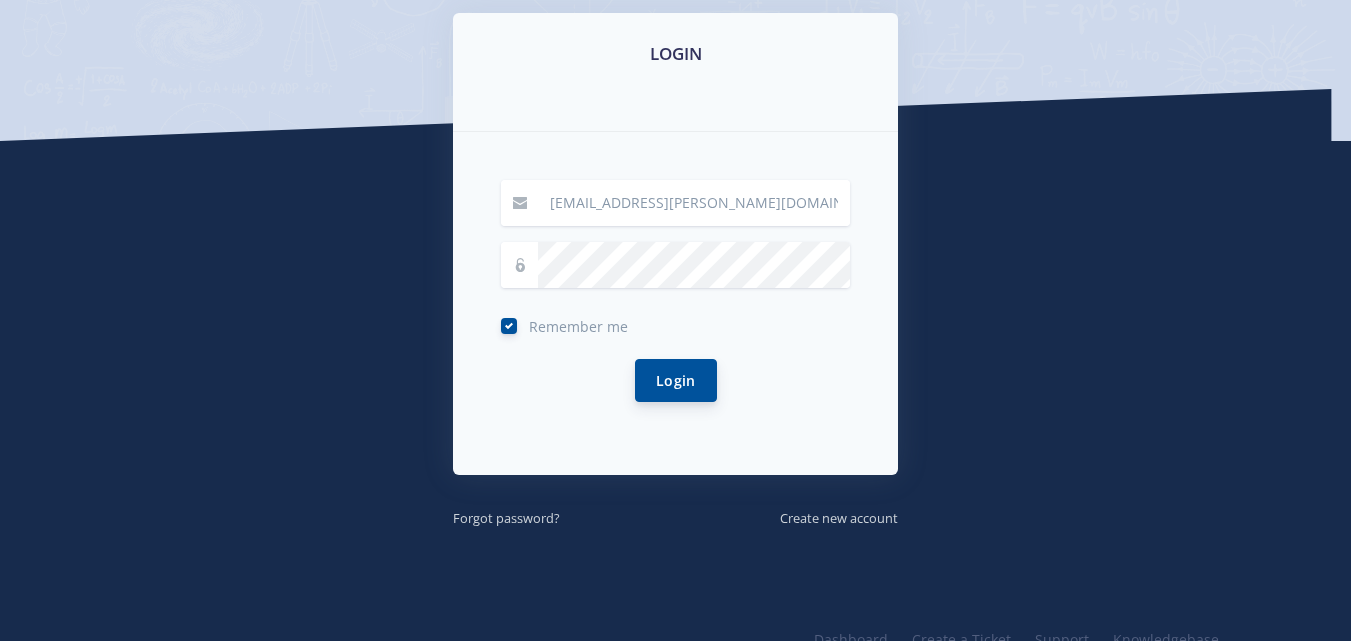 click on "Login" at bounding box center (676, 380) 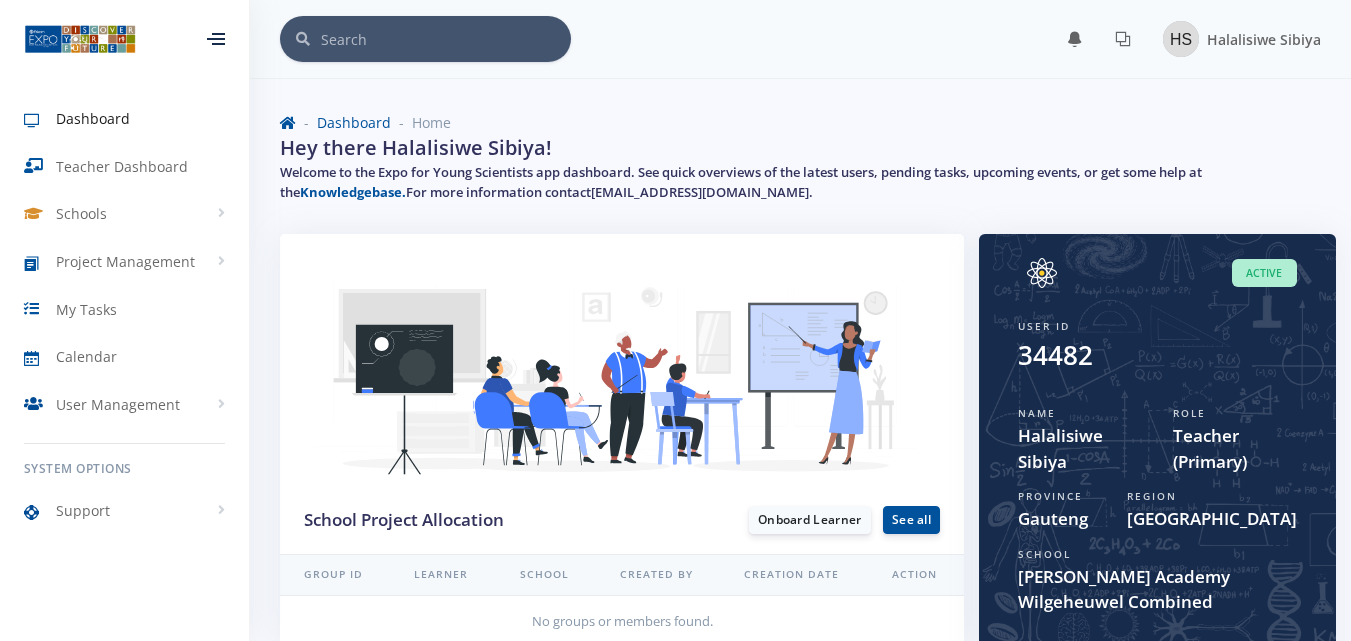 scroll, scrollTop: 97, scrollLeft: 0, axis: vertical 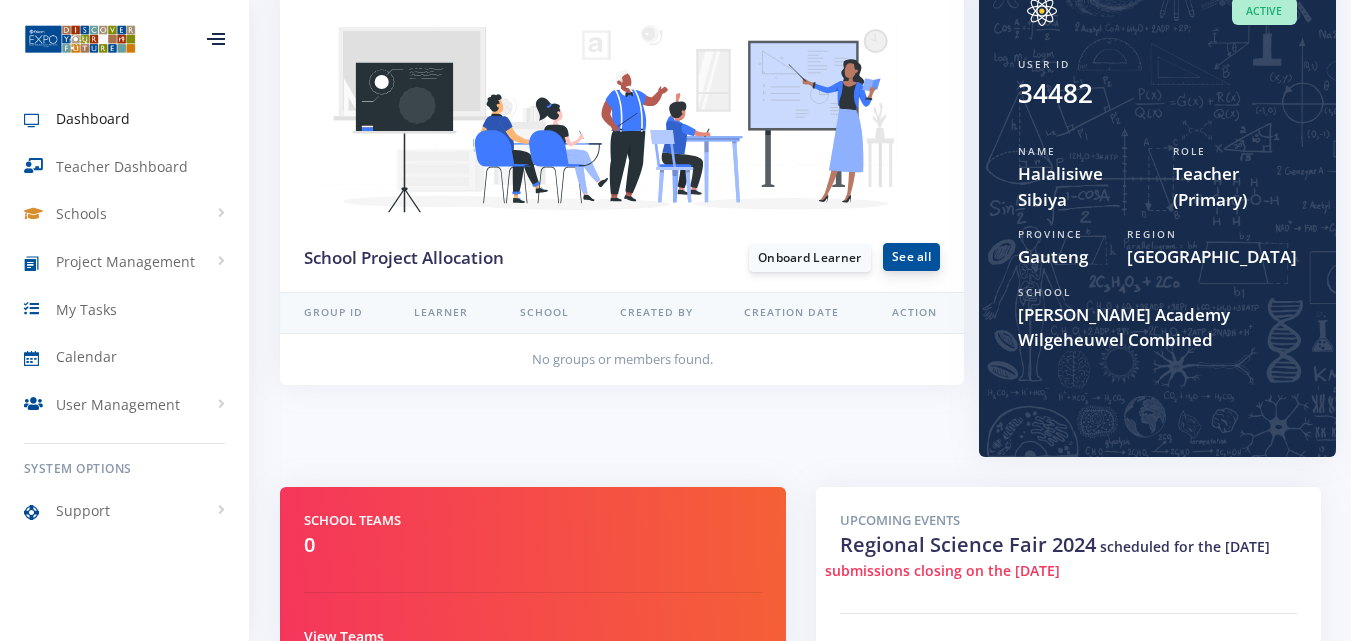 click on "See all" at bounding box center [911, 257] 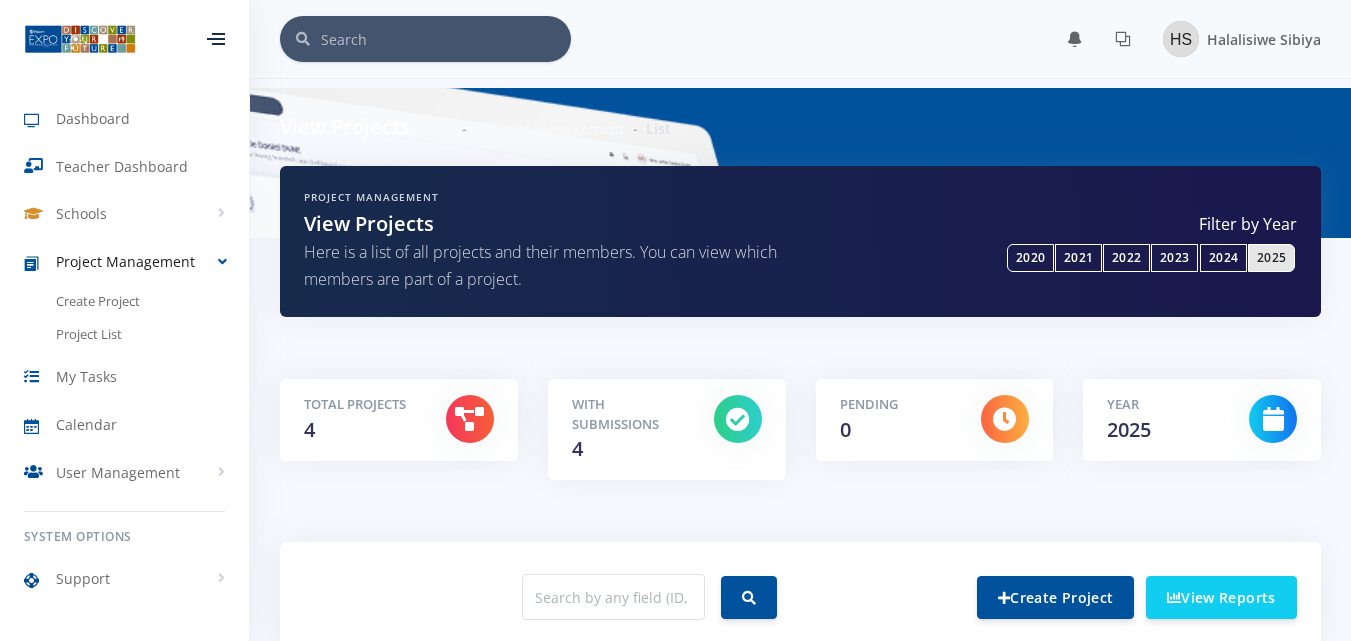 scroll, scrollTop: 362, scrollLeft: 0, axis: vertical 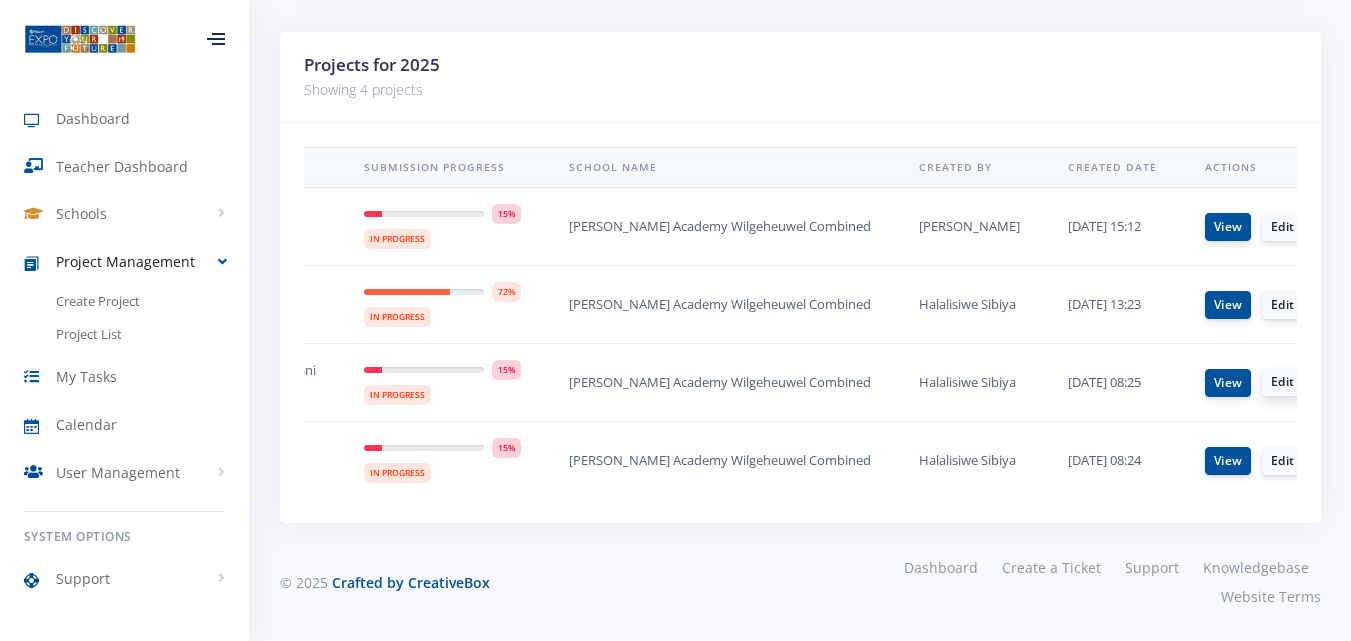 click on "Edit" at bounding box center (1282, 382) 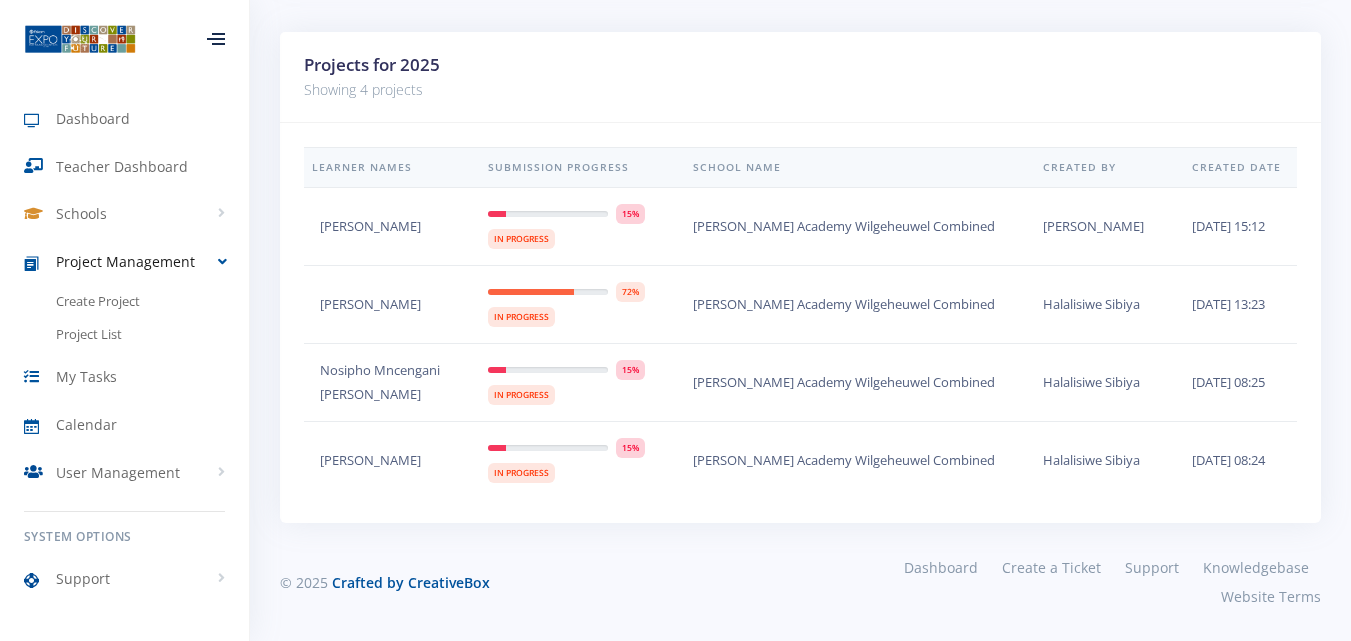scroll, scrollTop: 0, scrollLeft: 56, axis: horizontal 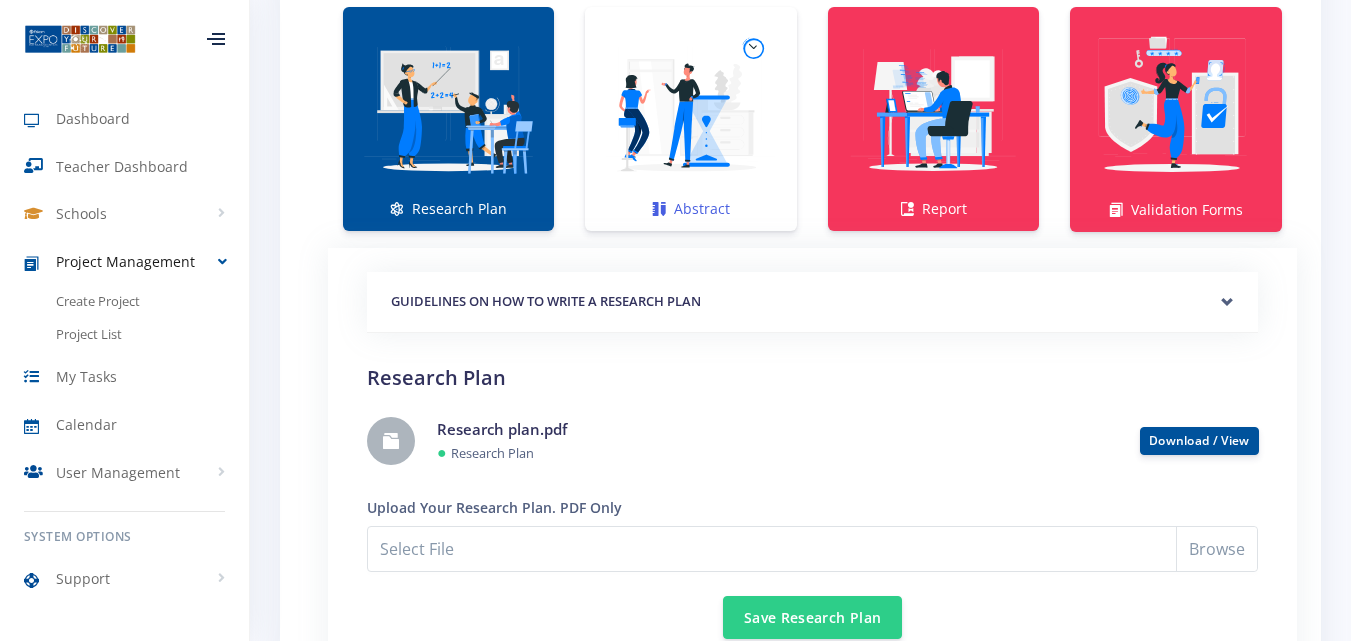 click on "Abstract" at bounding box center [690, 119] 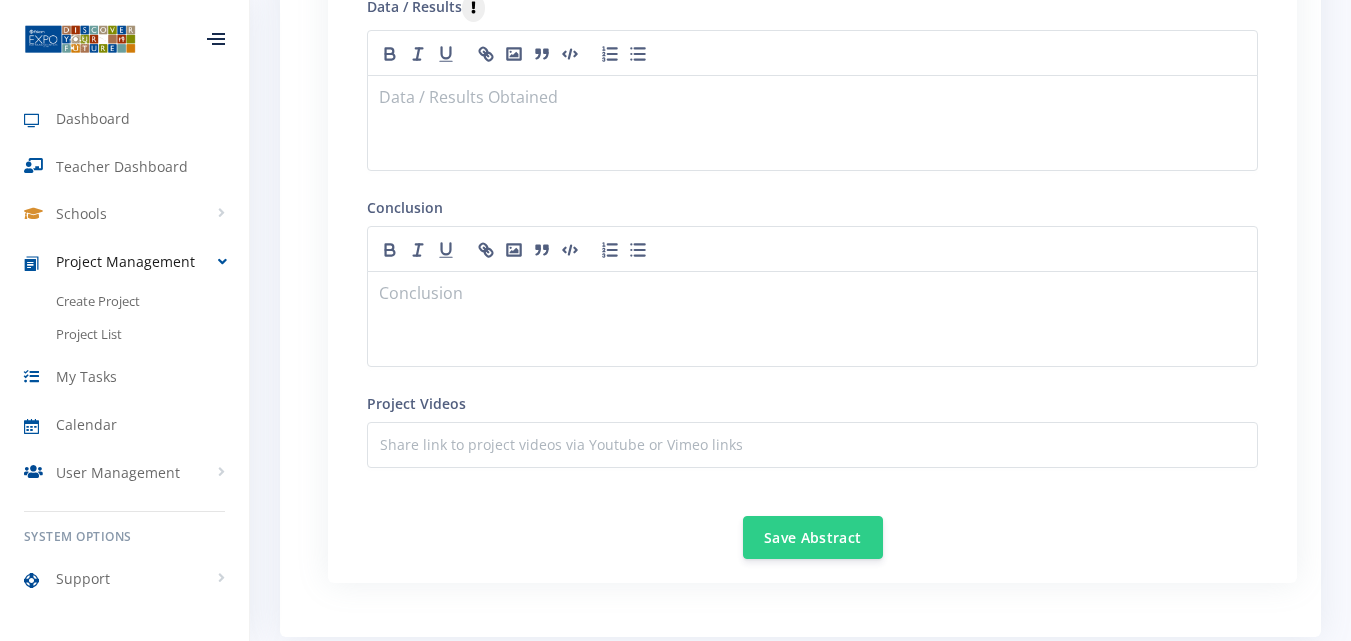 scroll, scrollTop: 2414, scrollLeft: 0, axis: vertical 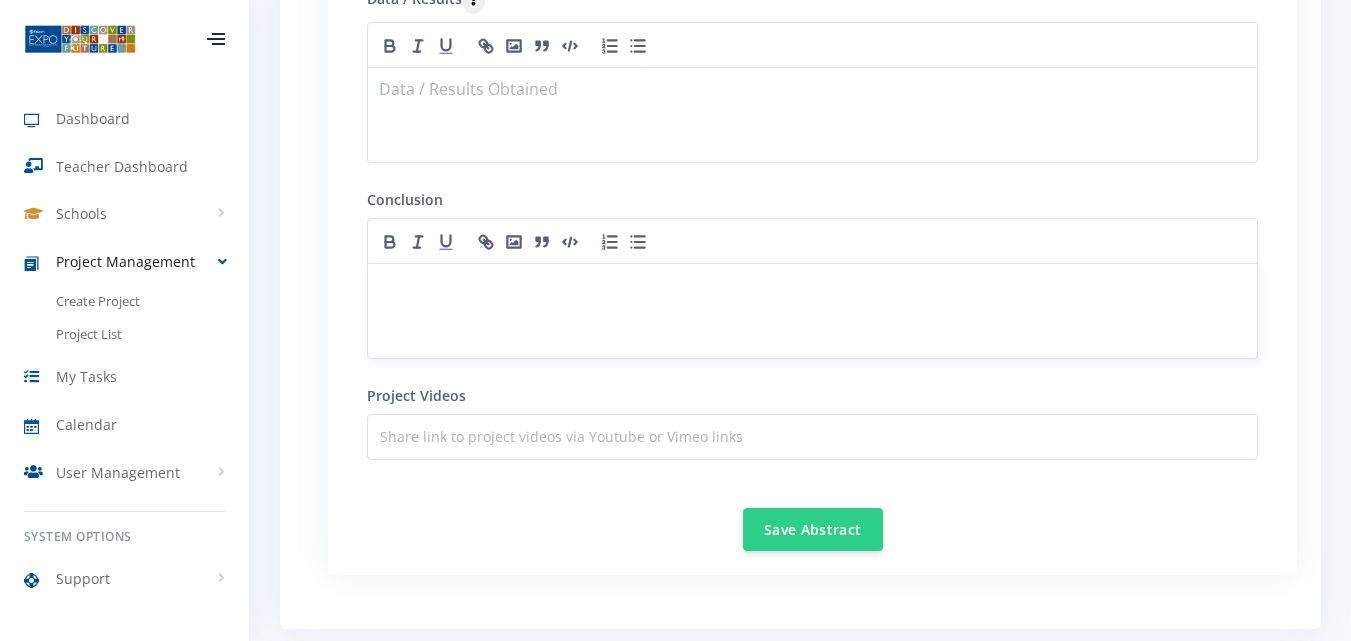 click at bounding box center [812, 287] 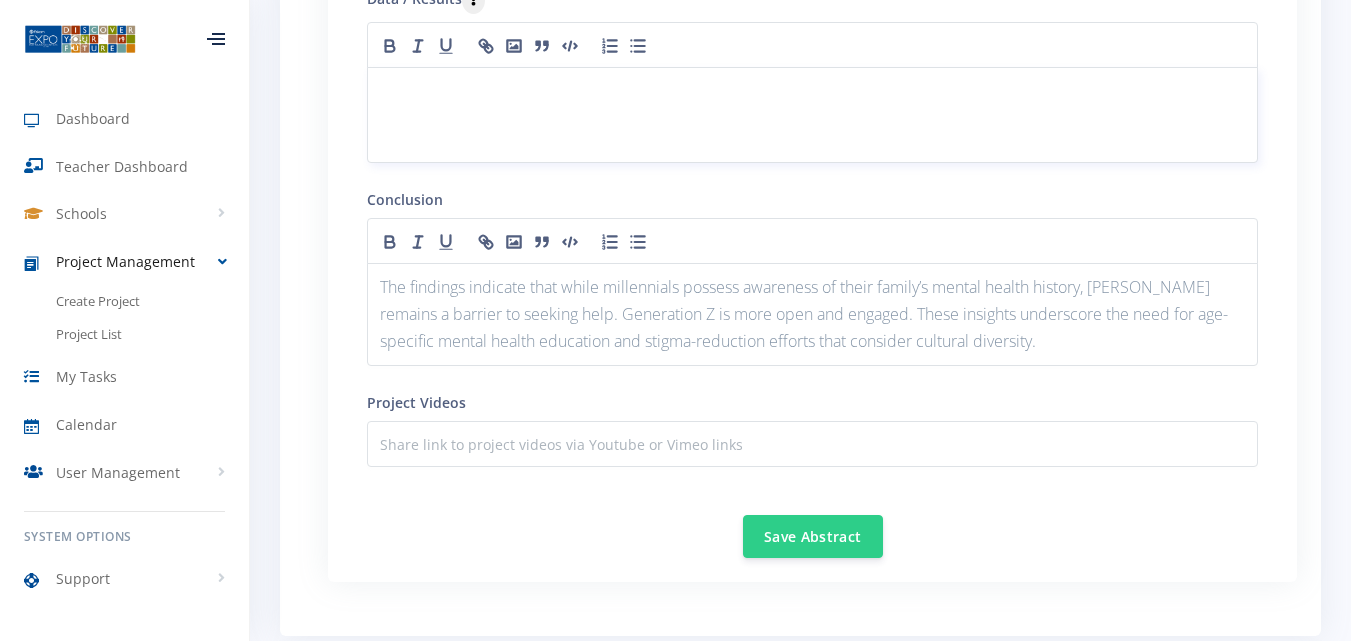 click at bounding box center [812, 115] 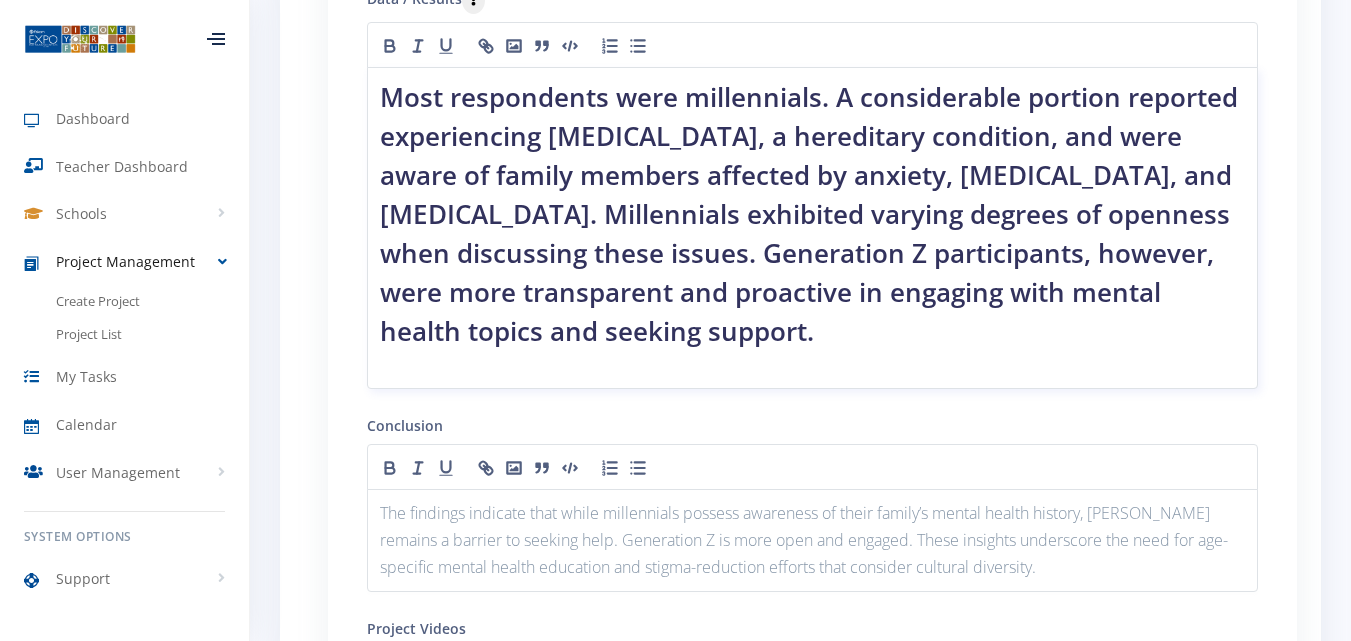 scroll, scrollTop: 0, scrollLeft: 0, axis: both 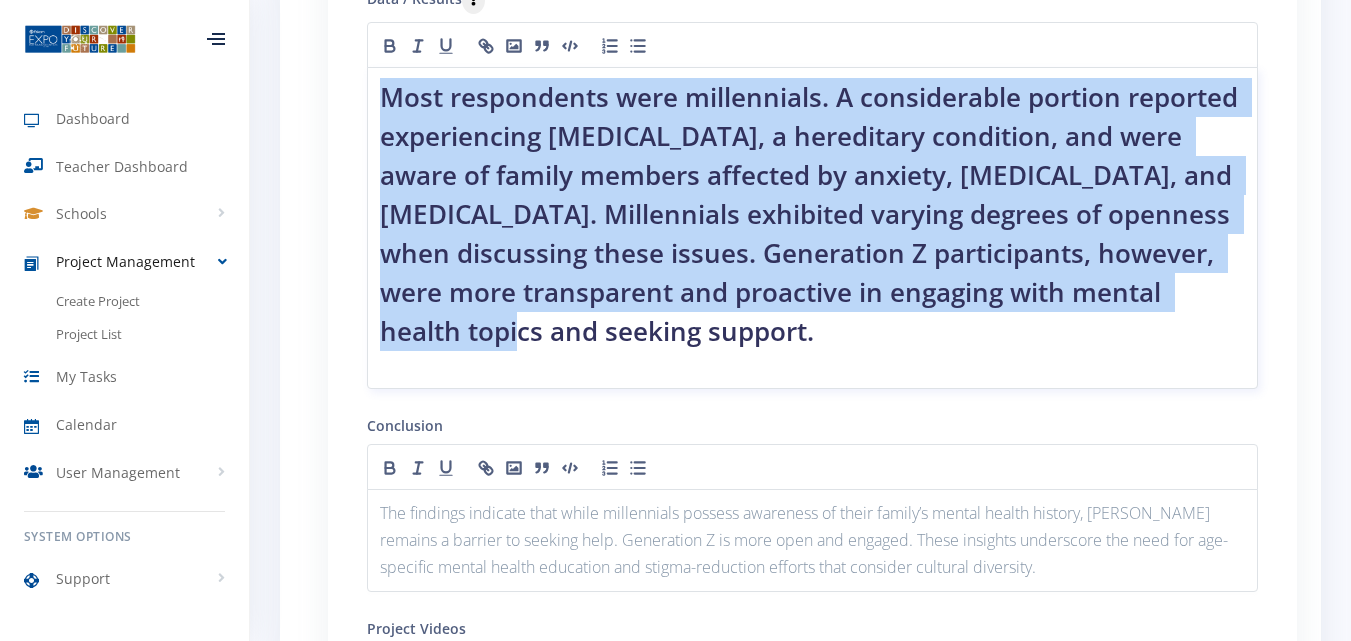 drag, startPoint x: 594, startPoint y: 335, endPoint x: 386, endPoint y: 102, distance: 312.33475 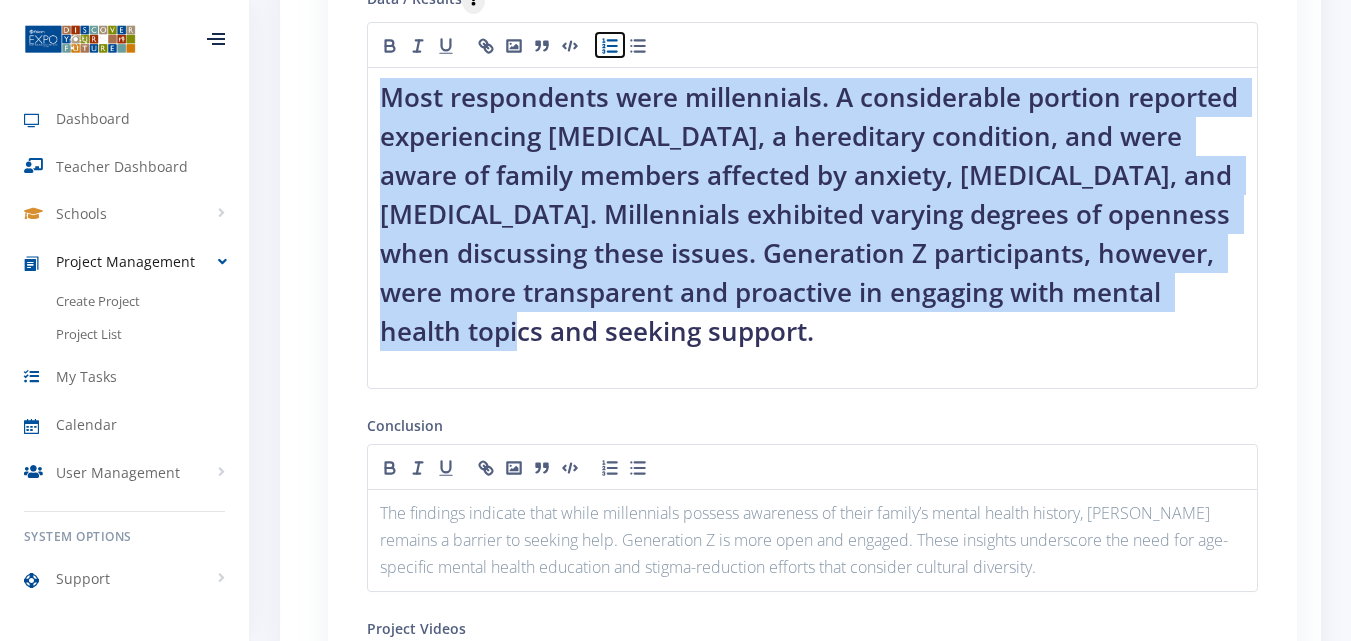 click 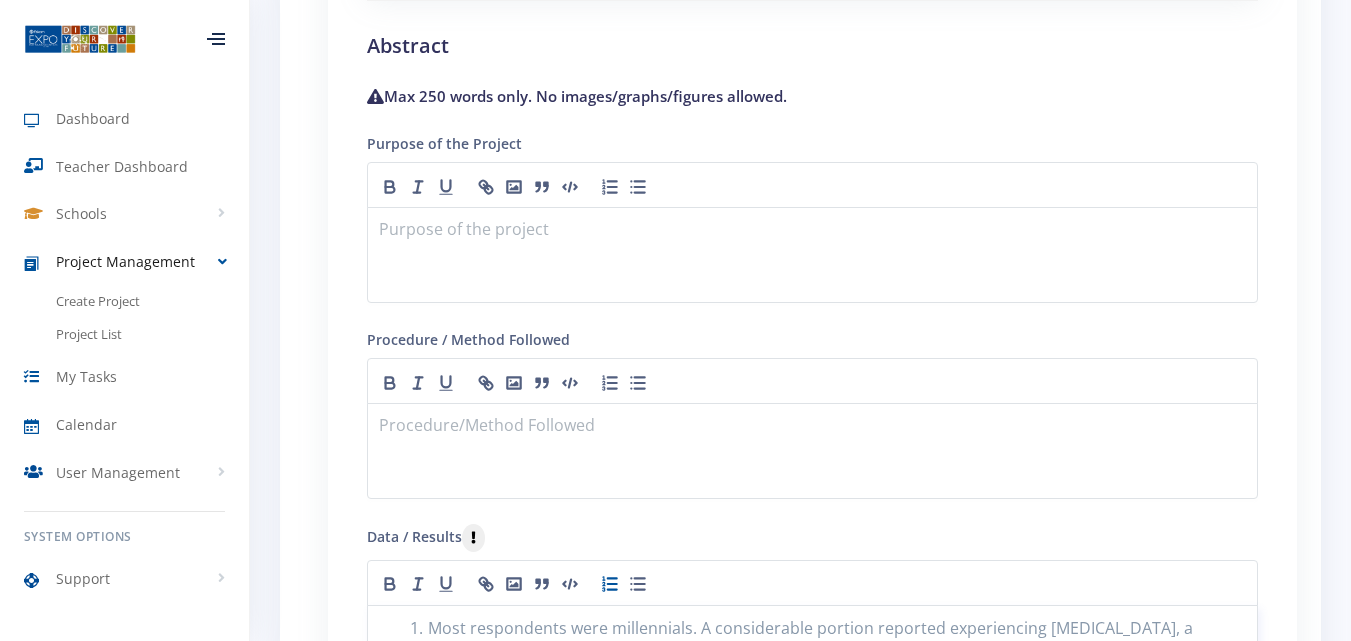 scroll, scrollTop: 1874, scrollLeft: 0, axis: vertical 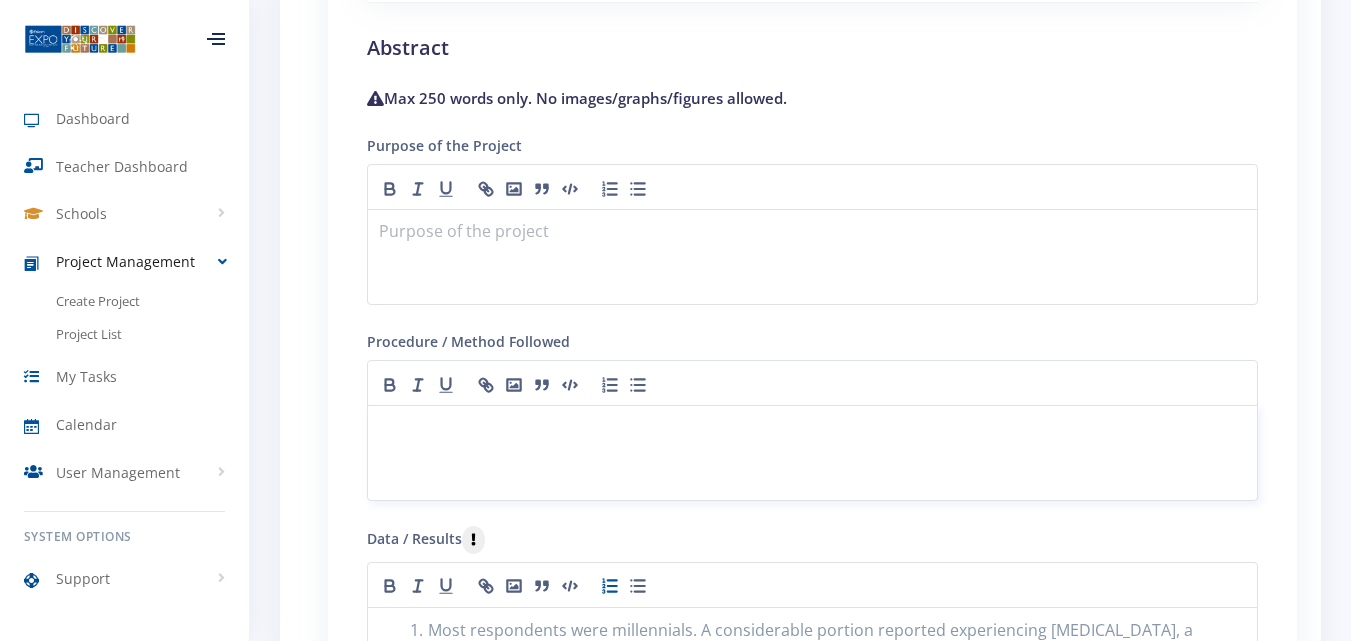 click at bounding box center (812, 429) 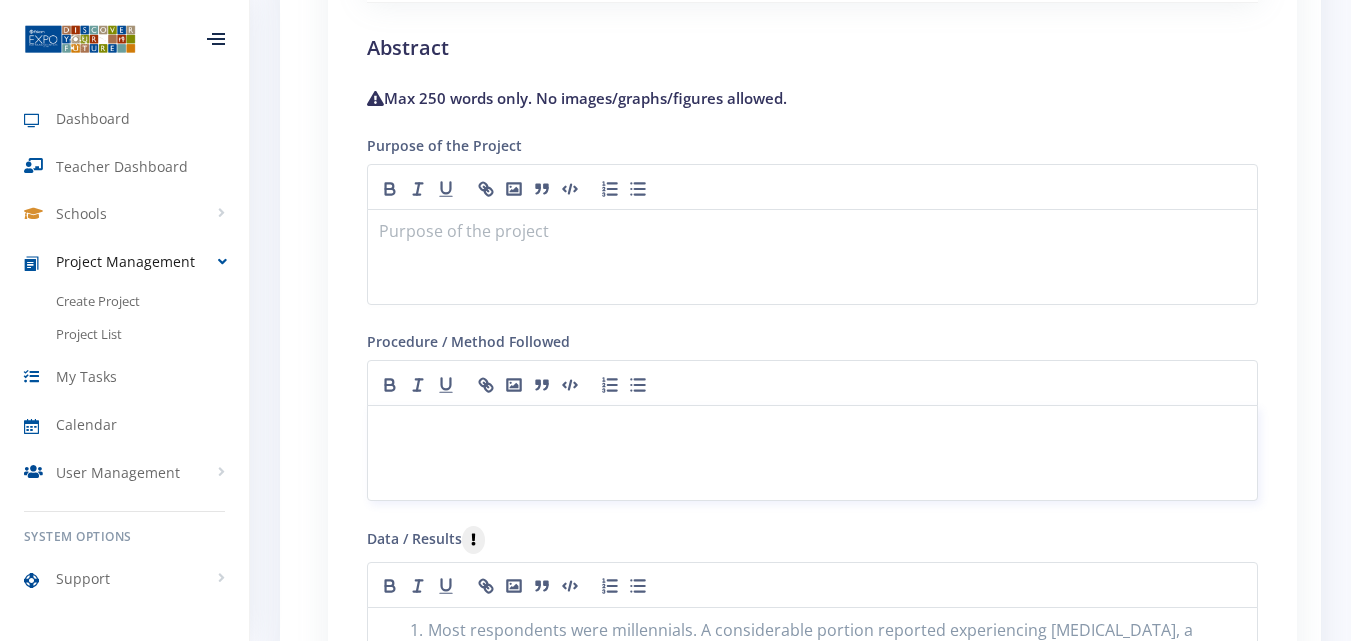 scroll, scrollTop: 0, scrollLeft: 0, axis: both 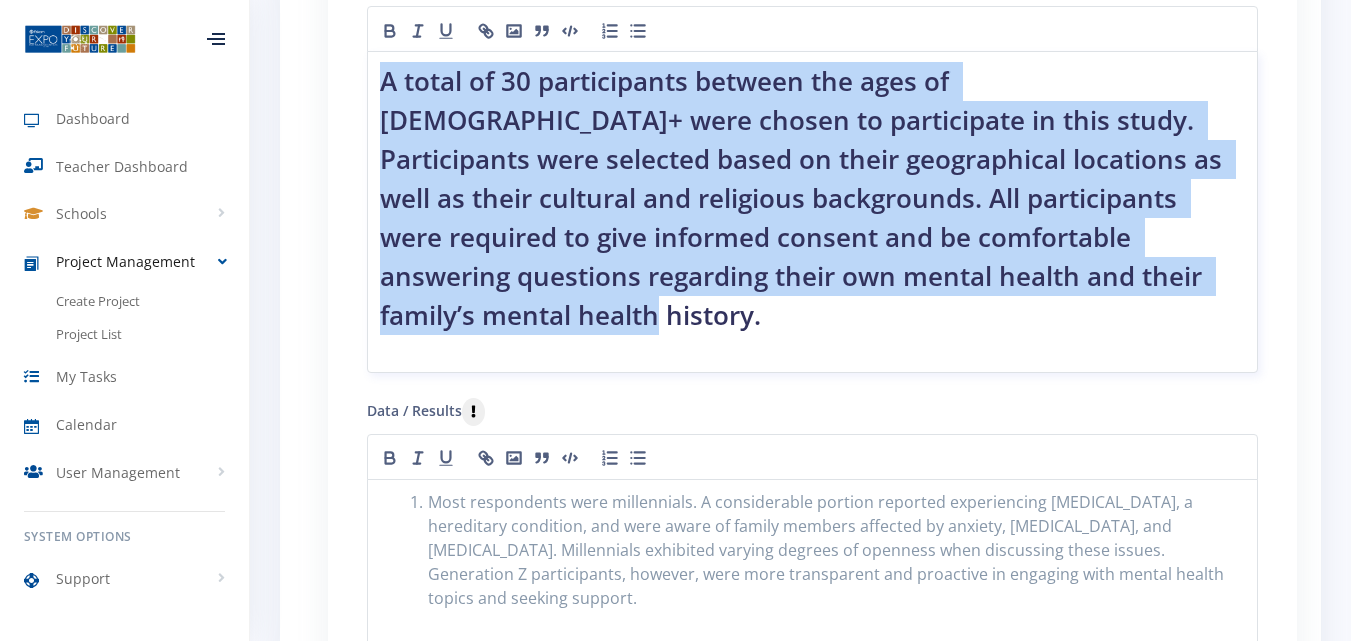 drag, startPoint x: 1140, startPoint y: 285, endPoint x: 356, endPoint y: 65, distance: 814.28253 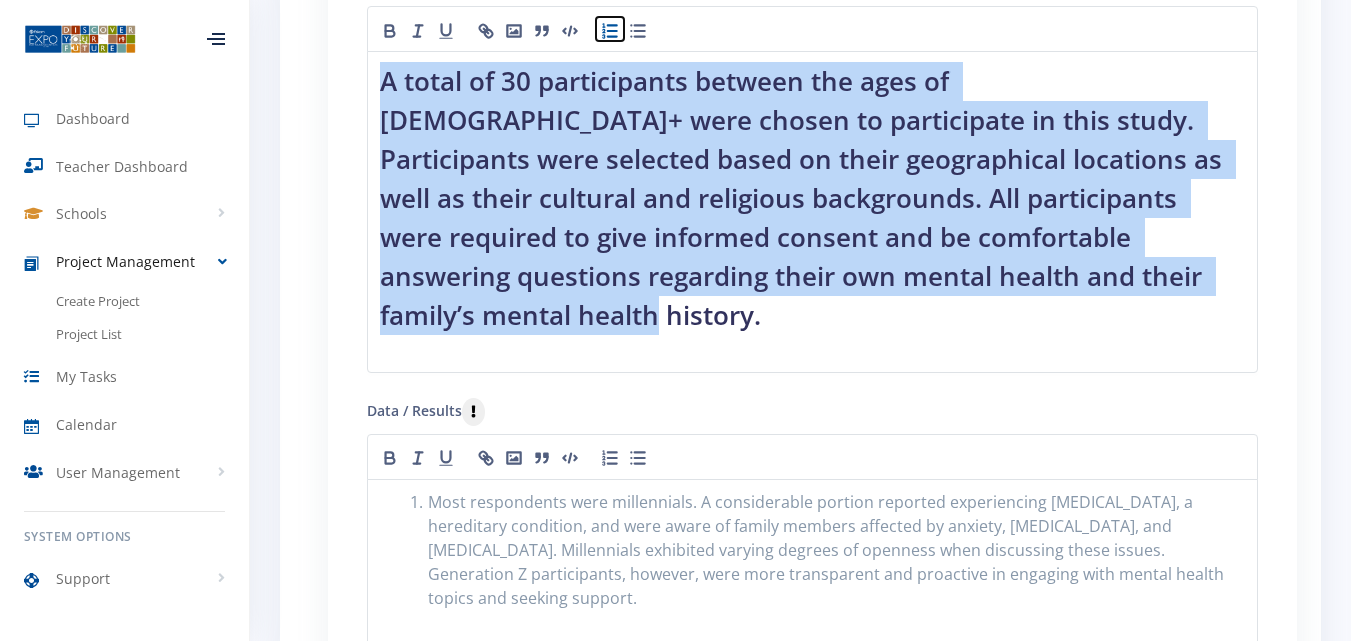 click 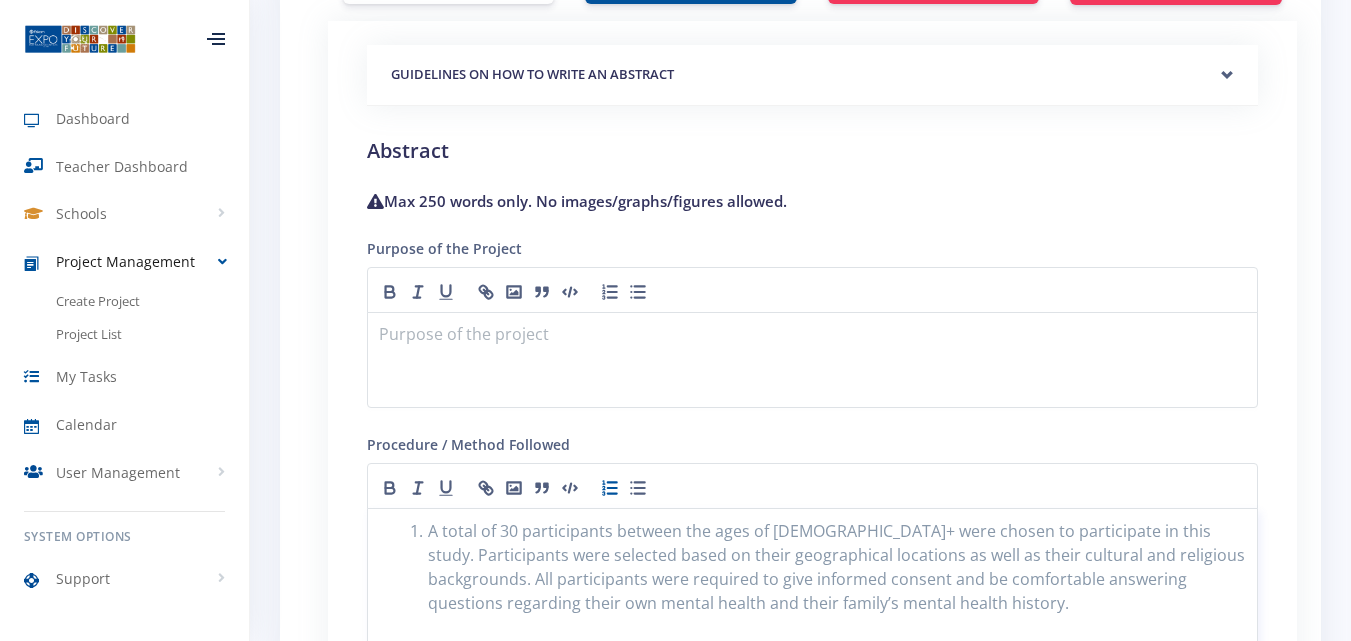 scroll, scrollTop: 1768, scrollLeft: 0, axis: vertical 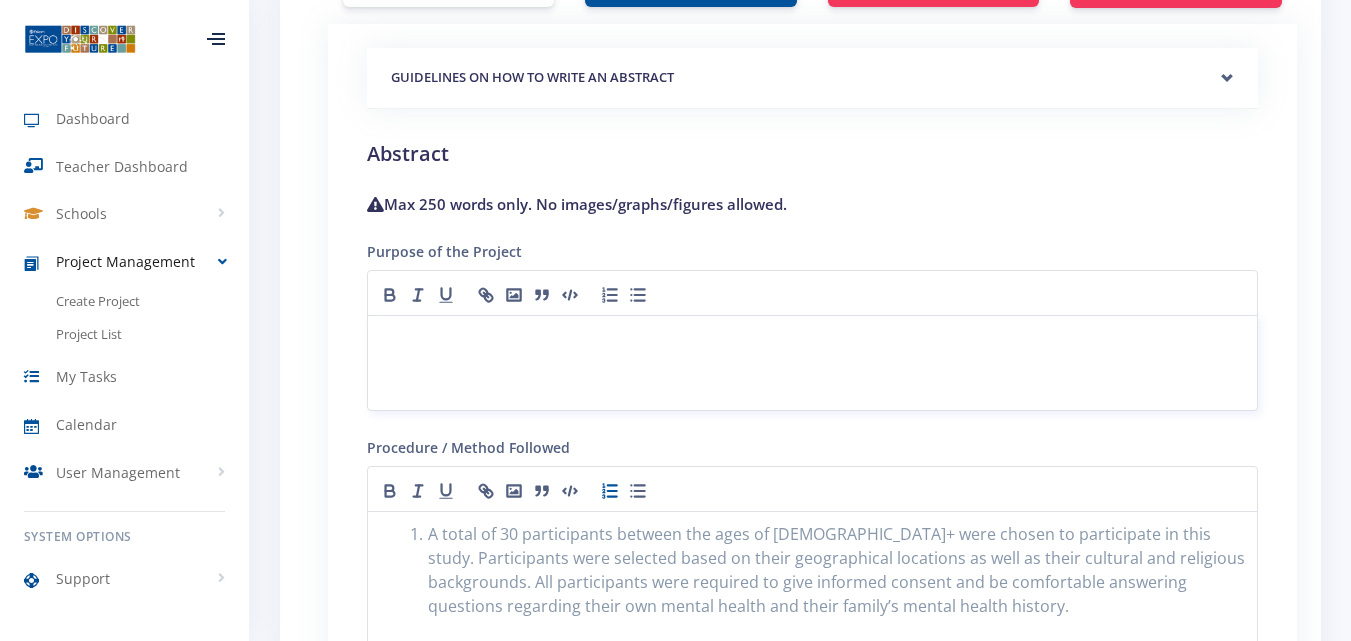 click at bounding box center (812, 339) 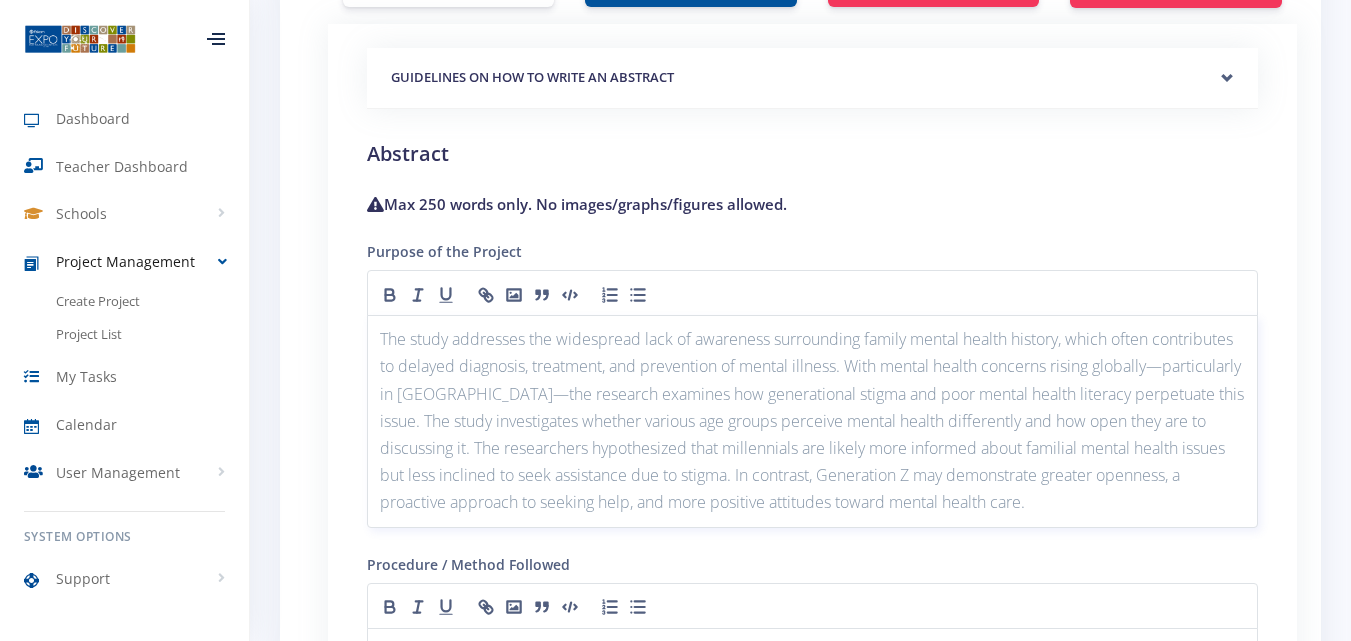 scroll, scrollTop: 0, scrollLeft: 0, axis: both 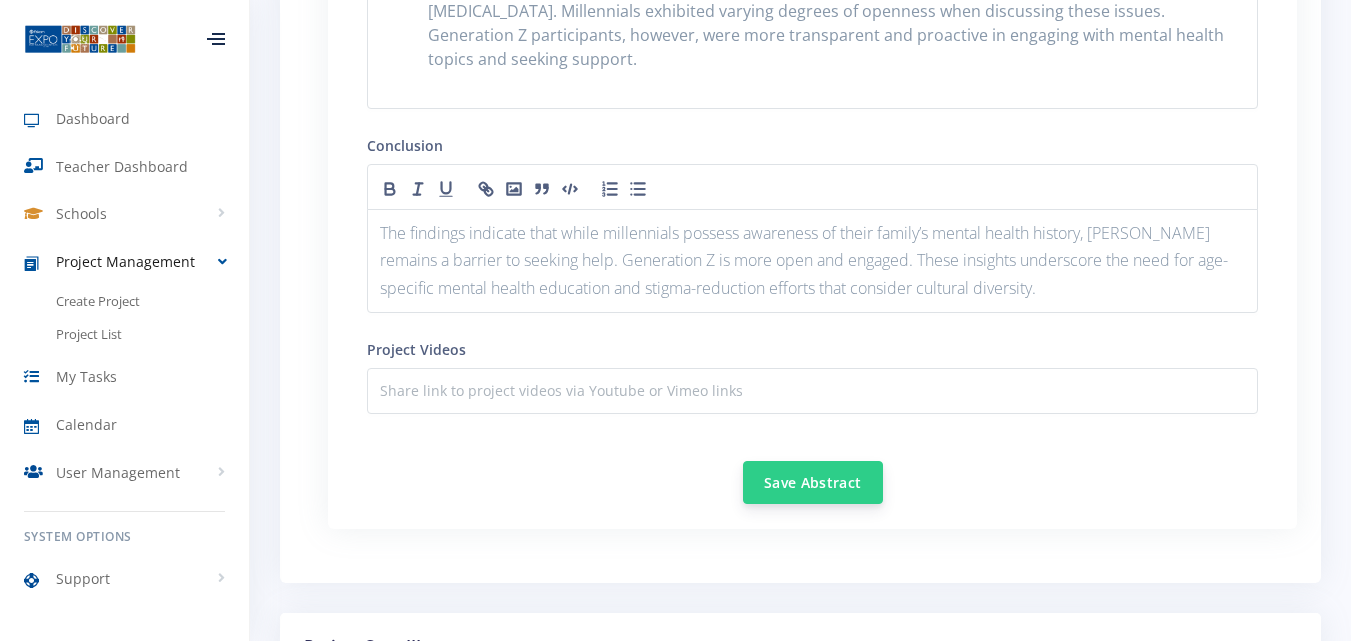 click on "Save Abstract" at bounding box center (813, 482) 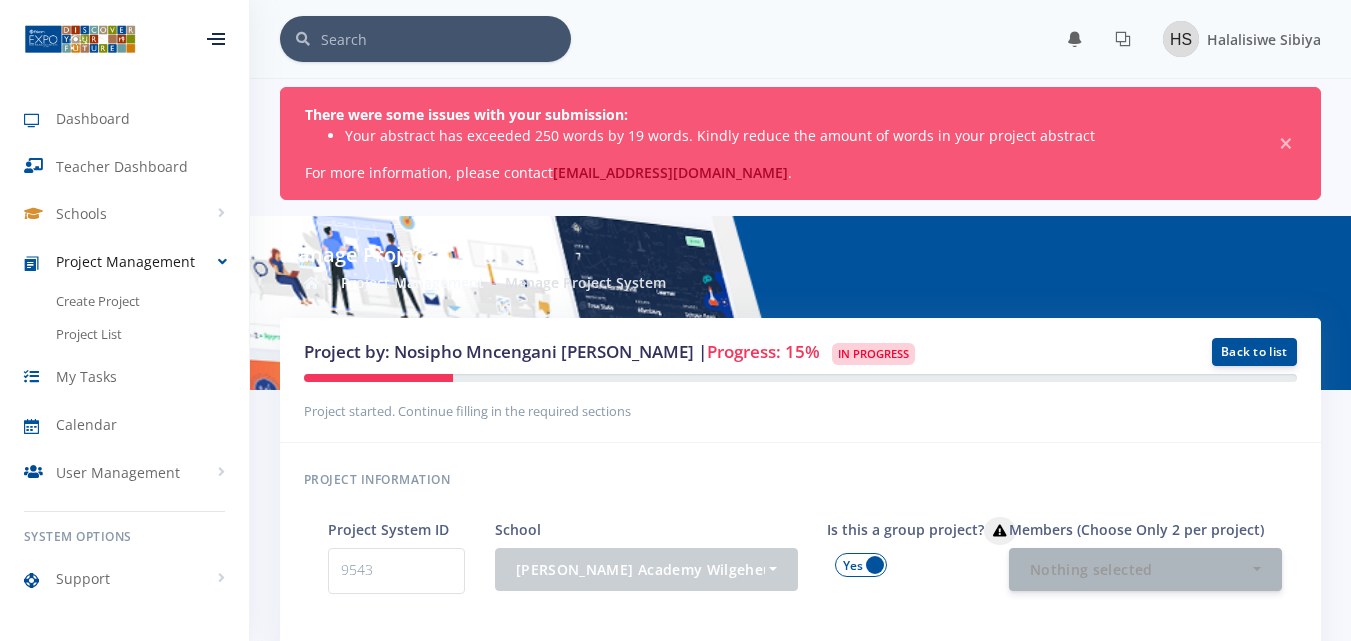 scroll, scrollTop: 0, scrollLeft: 0, axis: both 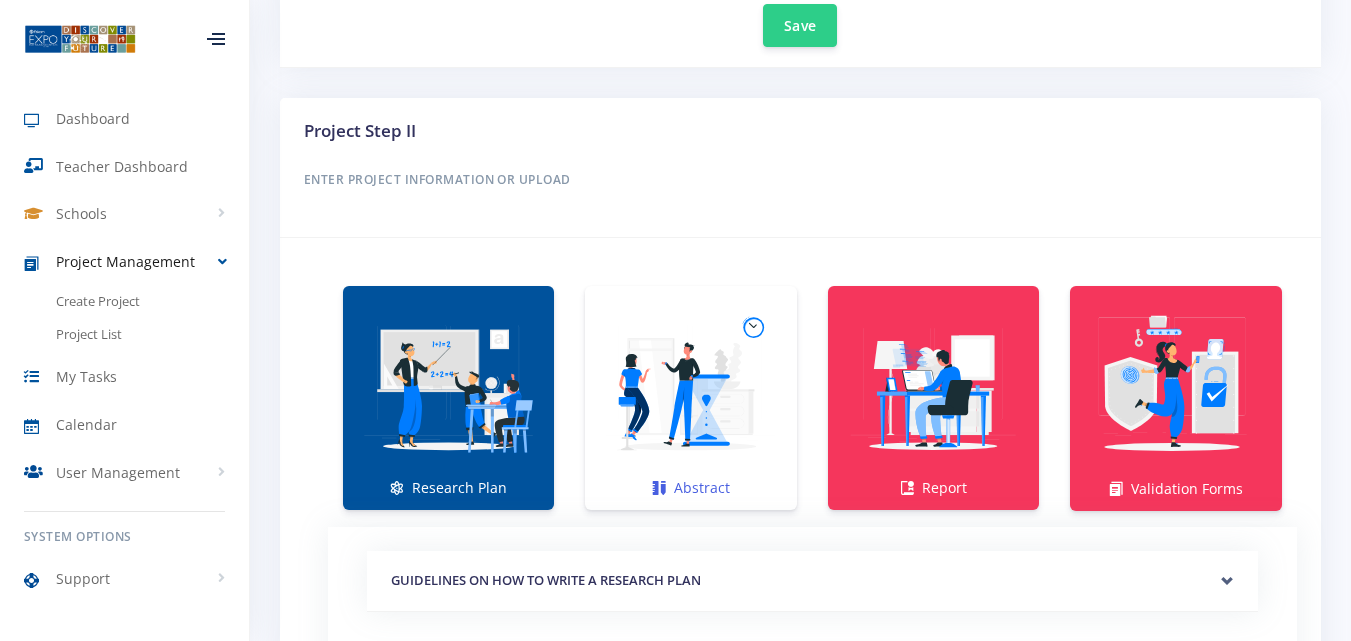 click at bounding box center (690, 387) 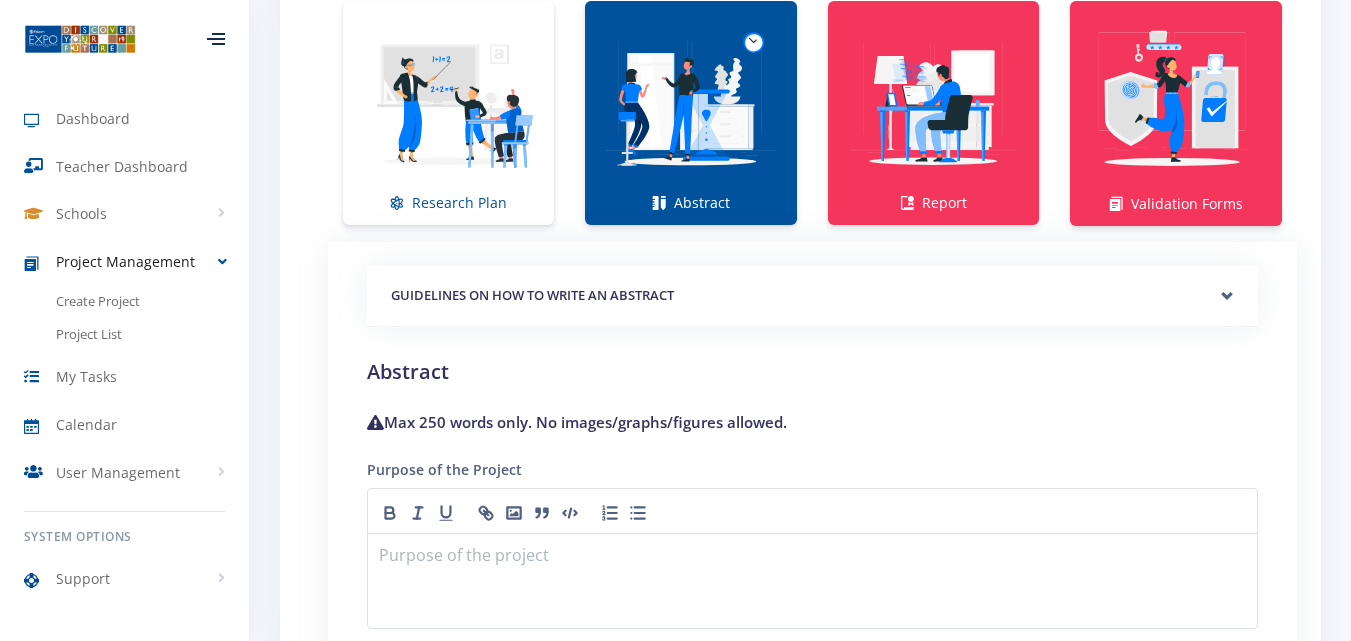 scroll, scrollTop: 1553, scrollLeft: 0, axis: vertical 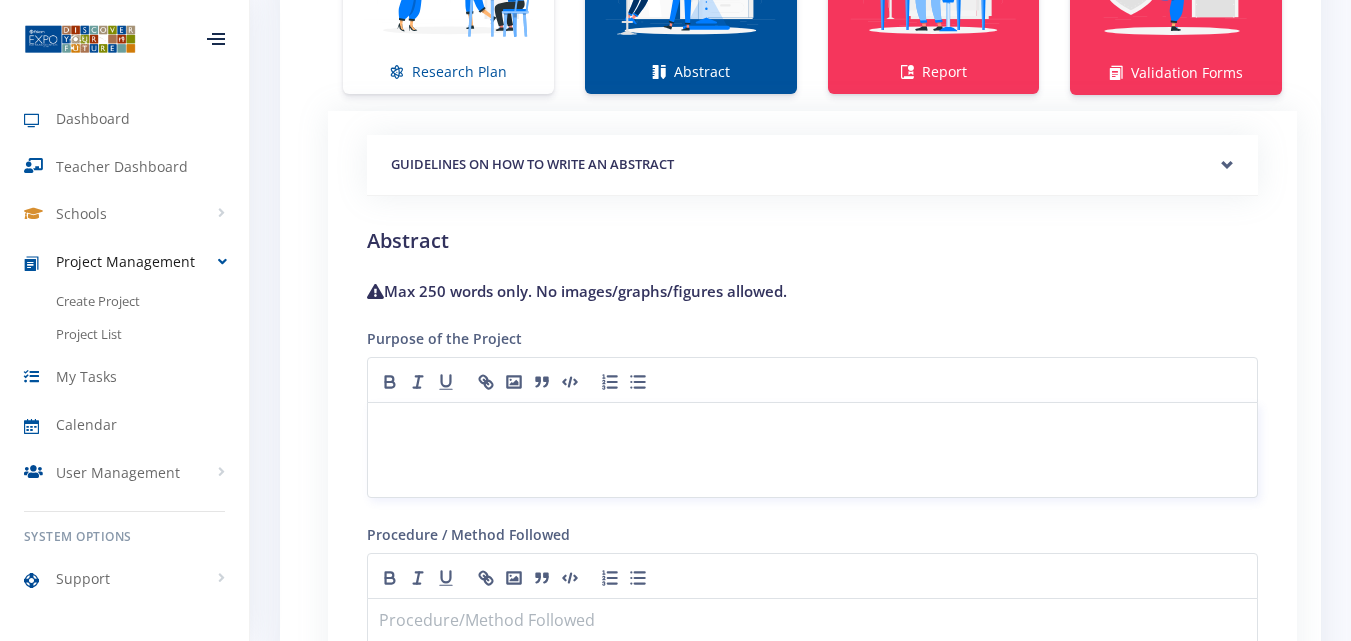 click at bounding box center [812, 426] 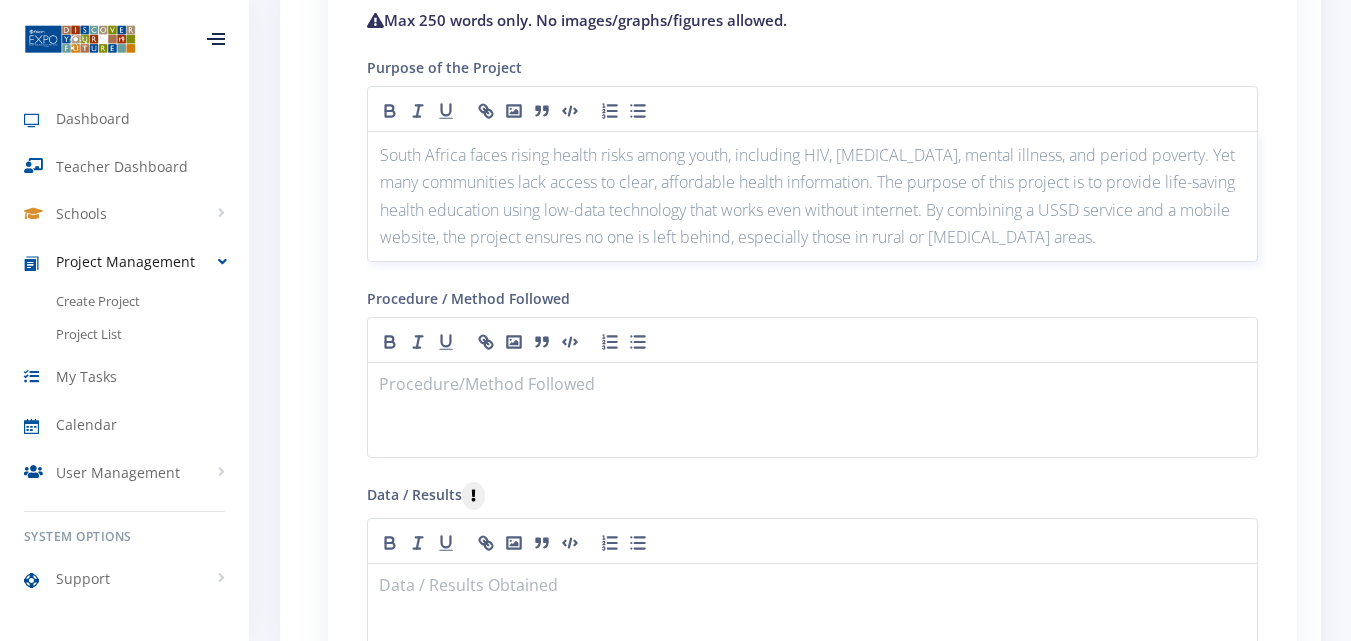 scroll, scrollTop: 1963, scrollLeft: 0, axis: vertical 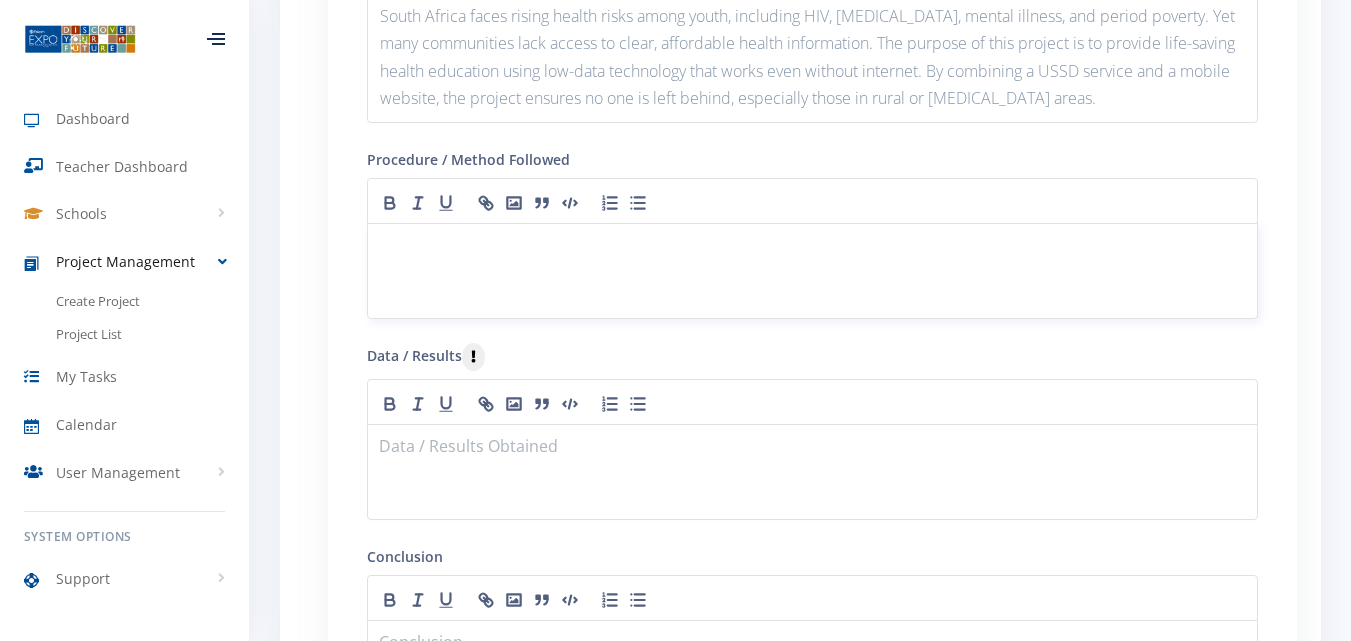 click at bounding box center (812, 271) 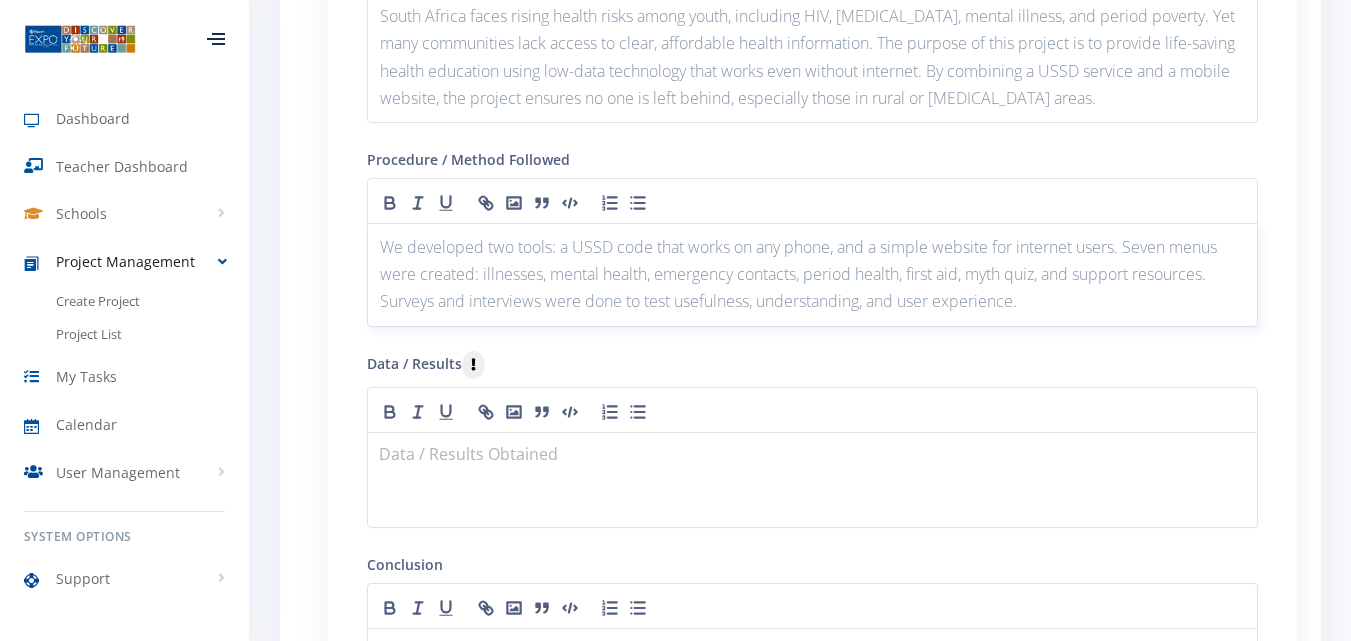 click on "We developed two tools: a USSD code that works on any phone, and a simple website for internet users. Seven menus were created: illnesses, mental health, emergency contacts, period health, first aid, myth quiz, and support resources. Surveys and interviews were done to test usefulness, understanding, and user experience." at bounding box center (812, 275) 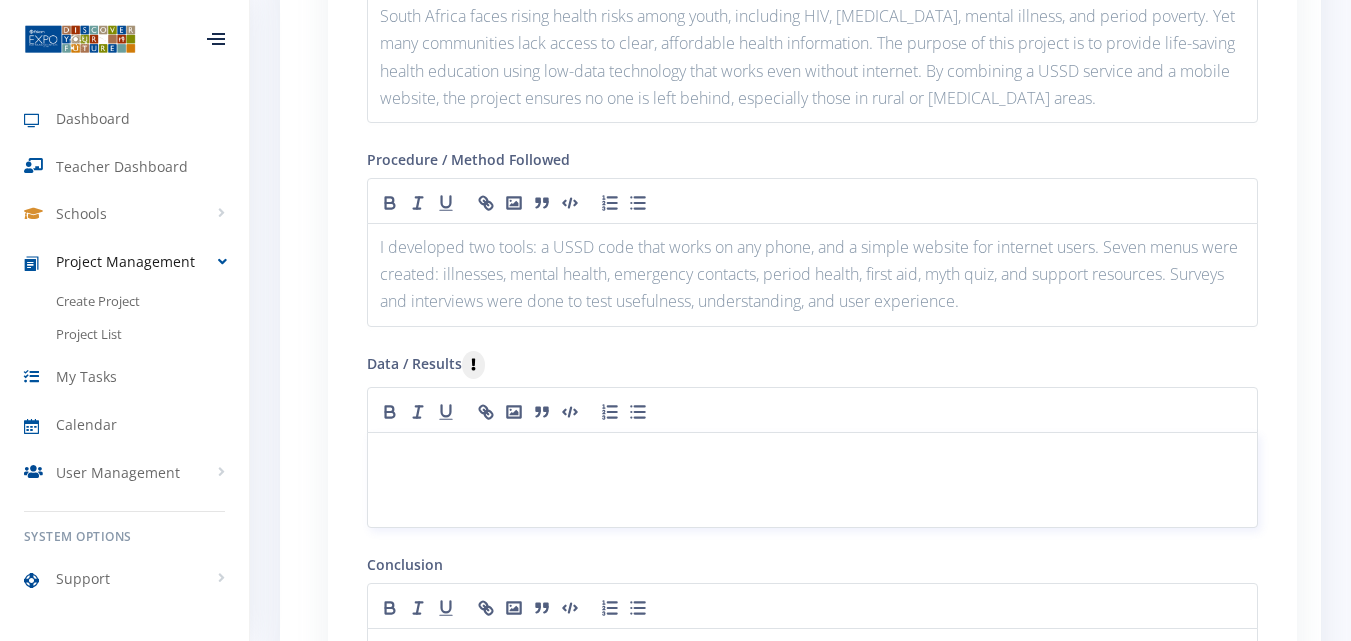 click at bounding box center [812, 456] 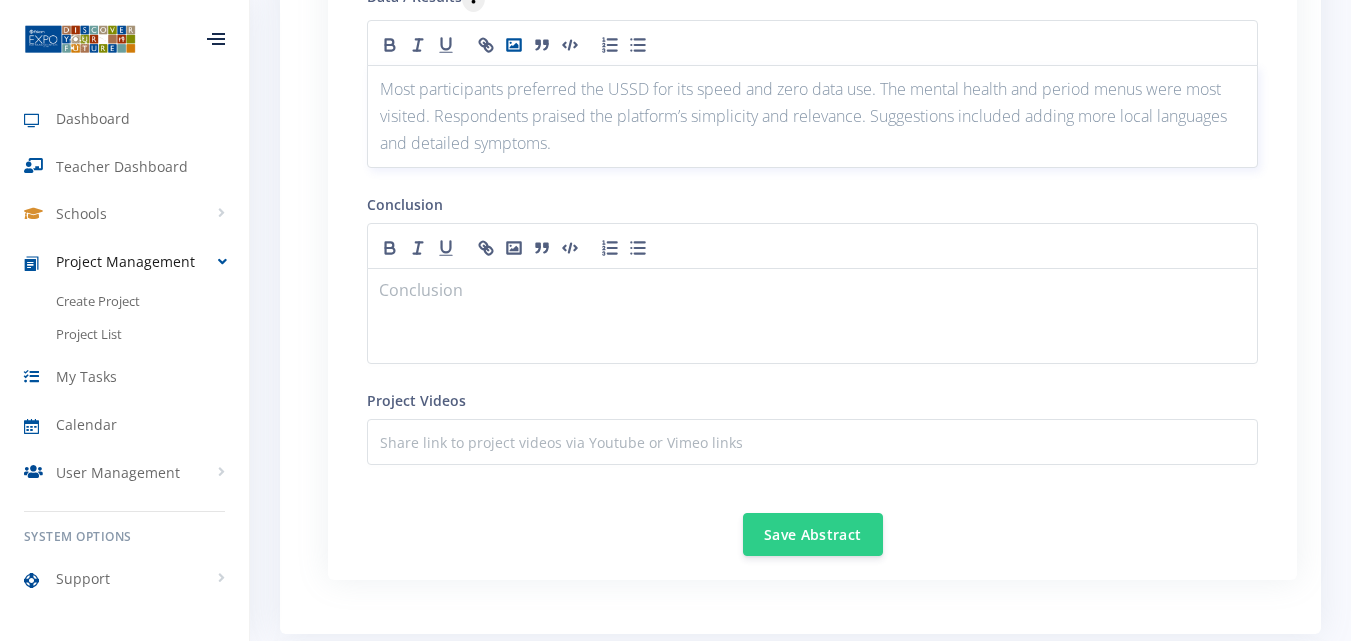 scroll, scrollTop: 2332, scrollLeft: 0, axis: vertical 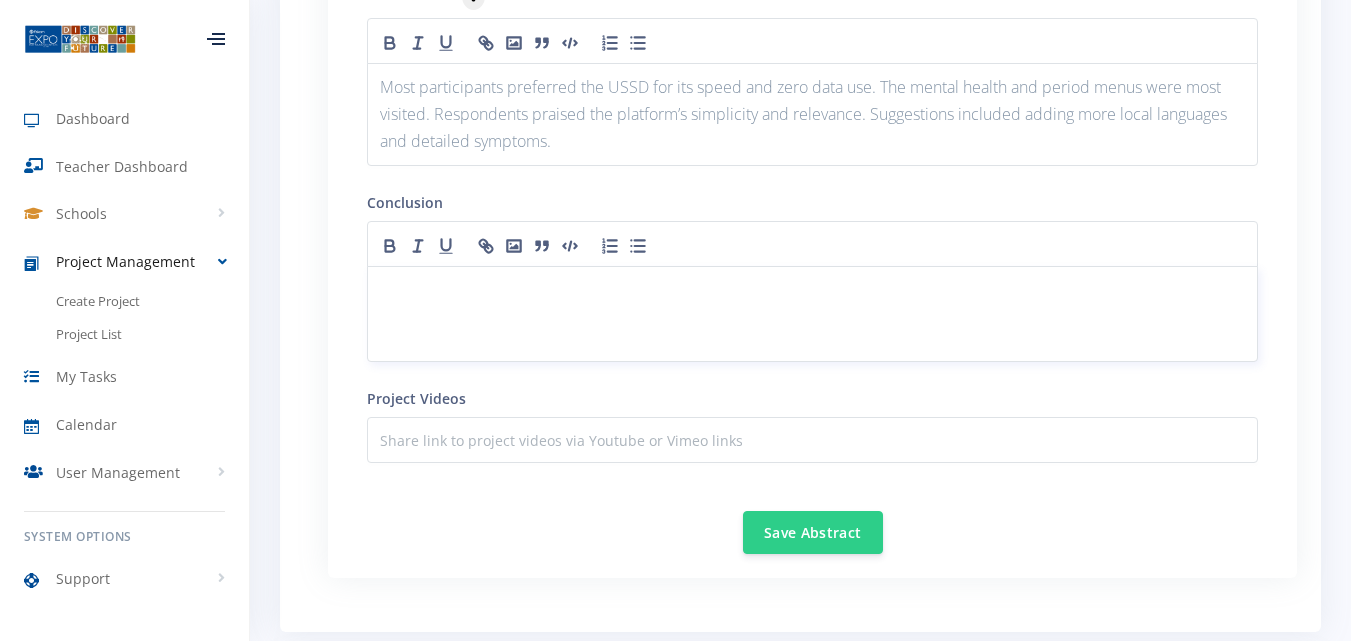 click at bounding box center [812, 290] 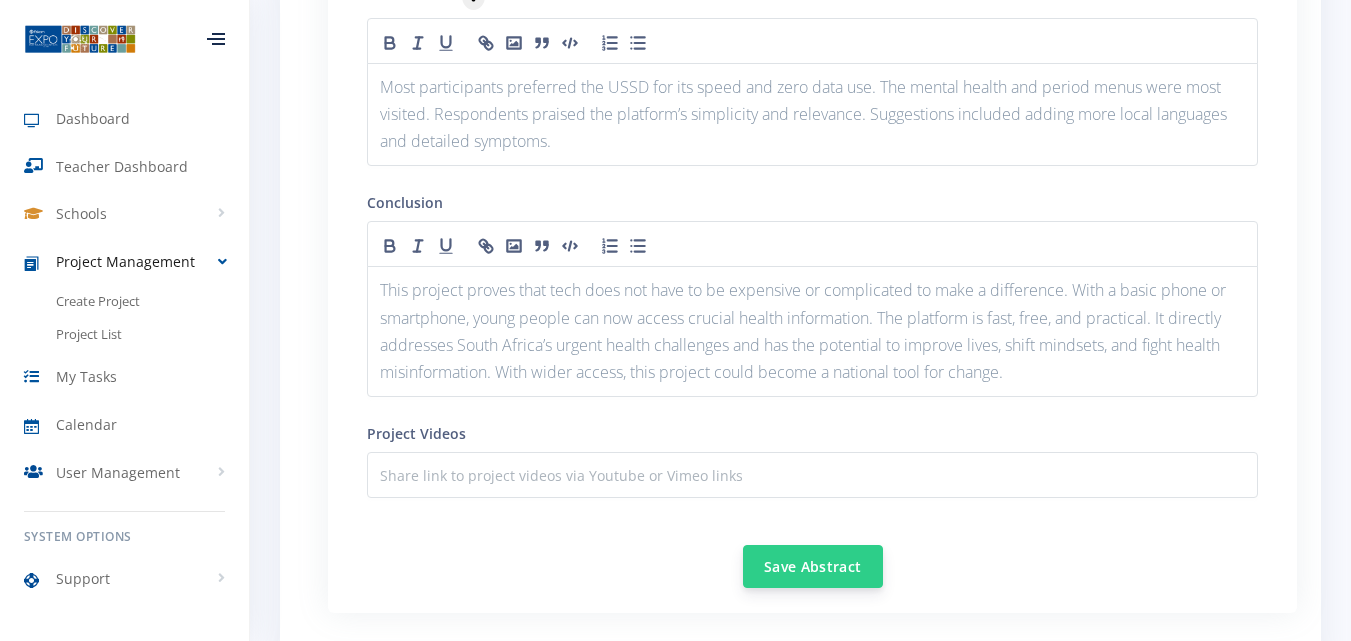 click on "Save Abstract" at bounding box center (813, 566) 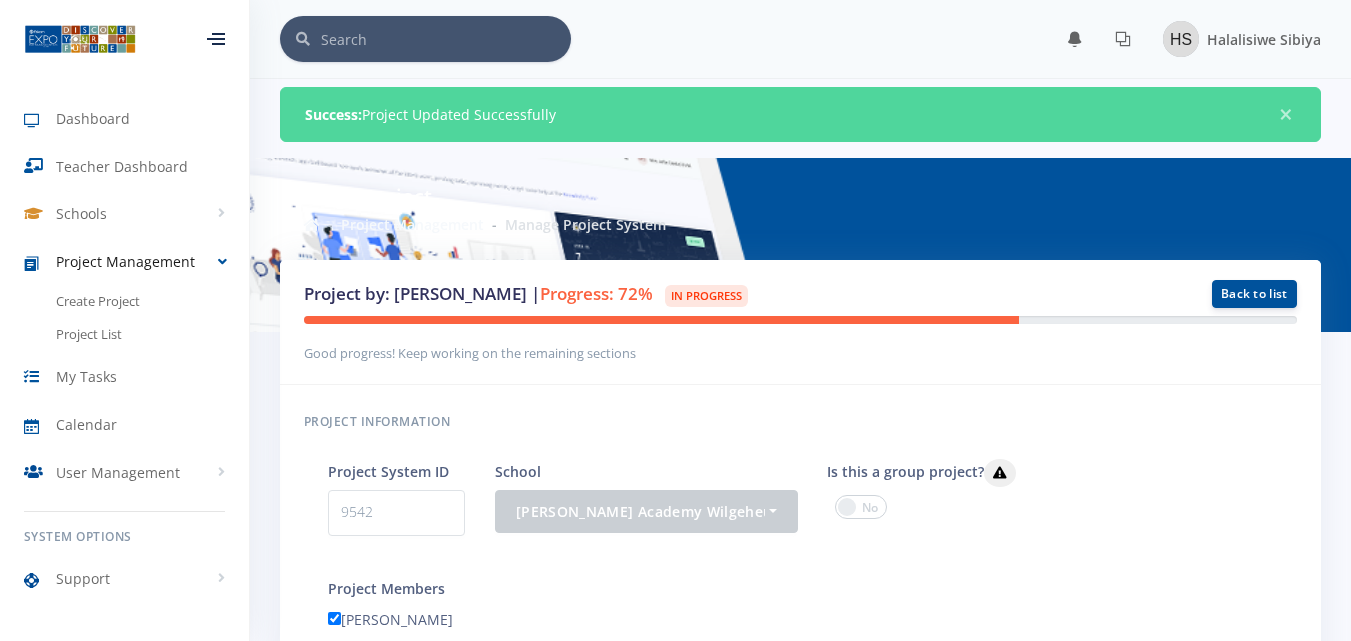 scroll, scrollTop: 0, scrollLeft: 0, axis: both 